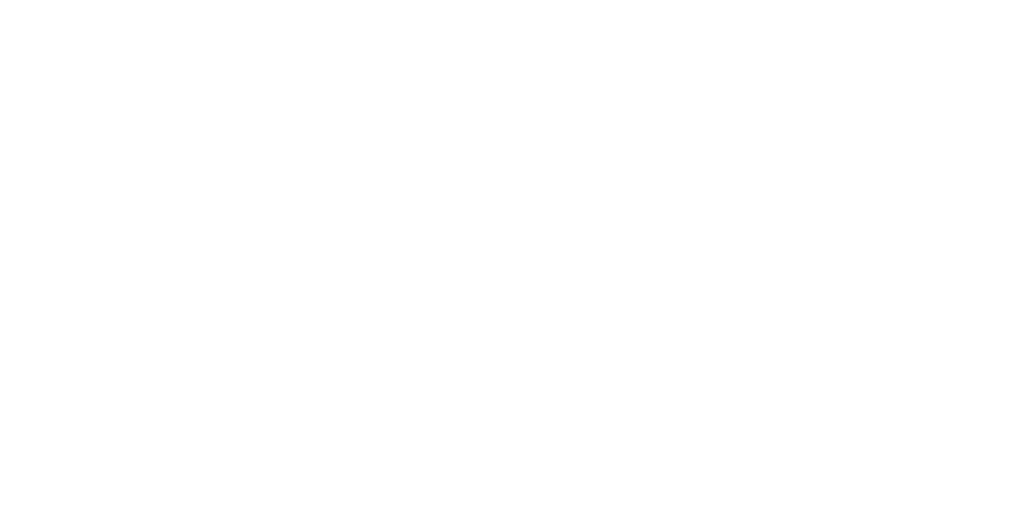 scroll, scrollTop: 0, scrollLeft: 0, axis: both 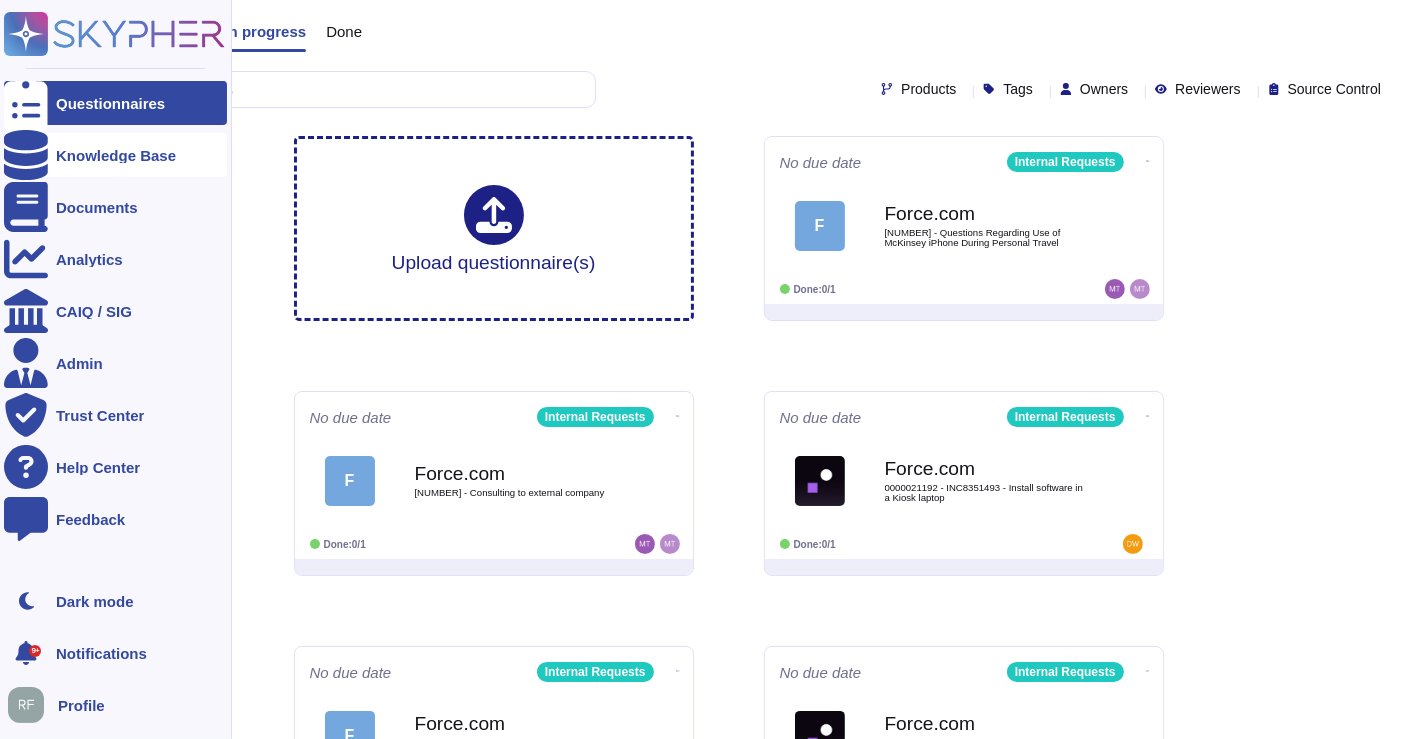 click at bounding box center [26, 155] 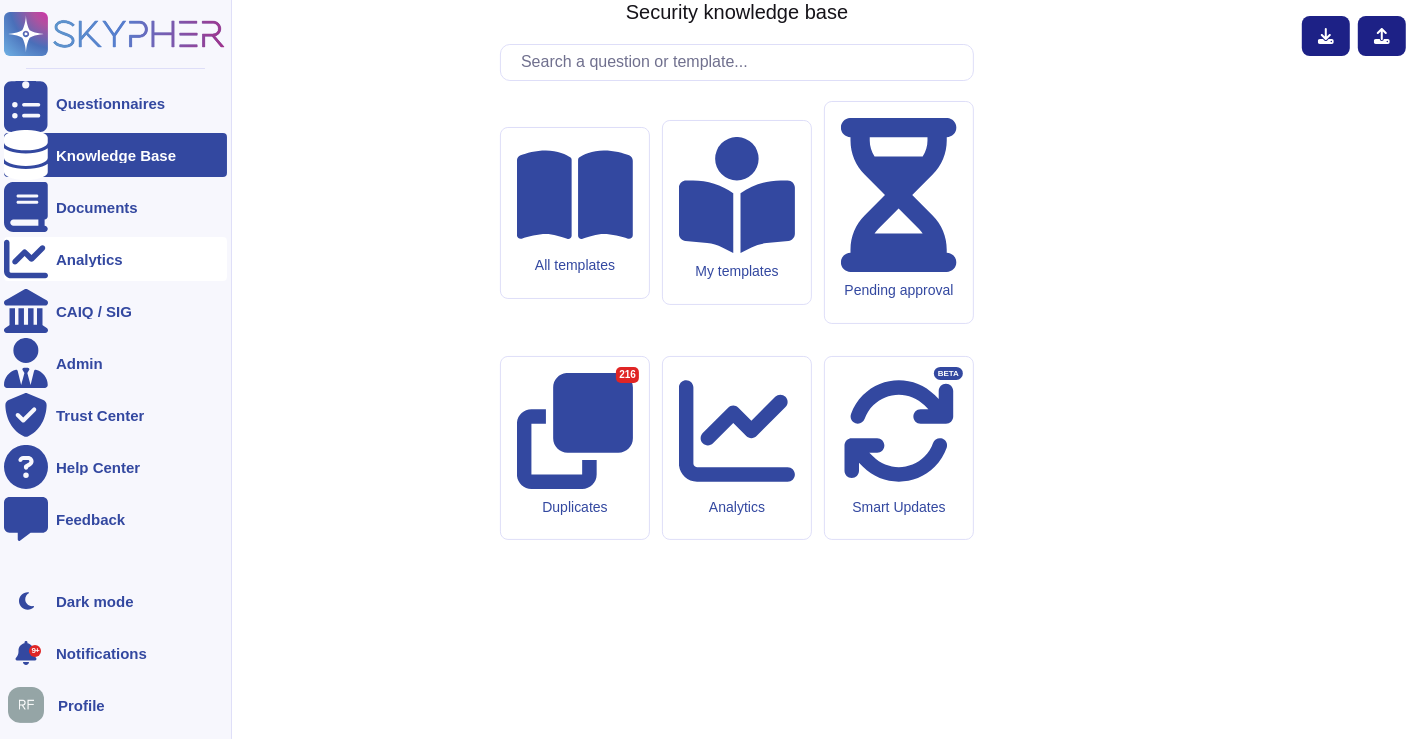 click on "Analytics" at bounding box center [89, 259] 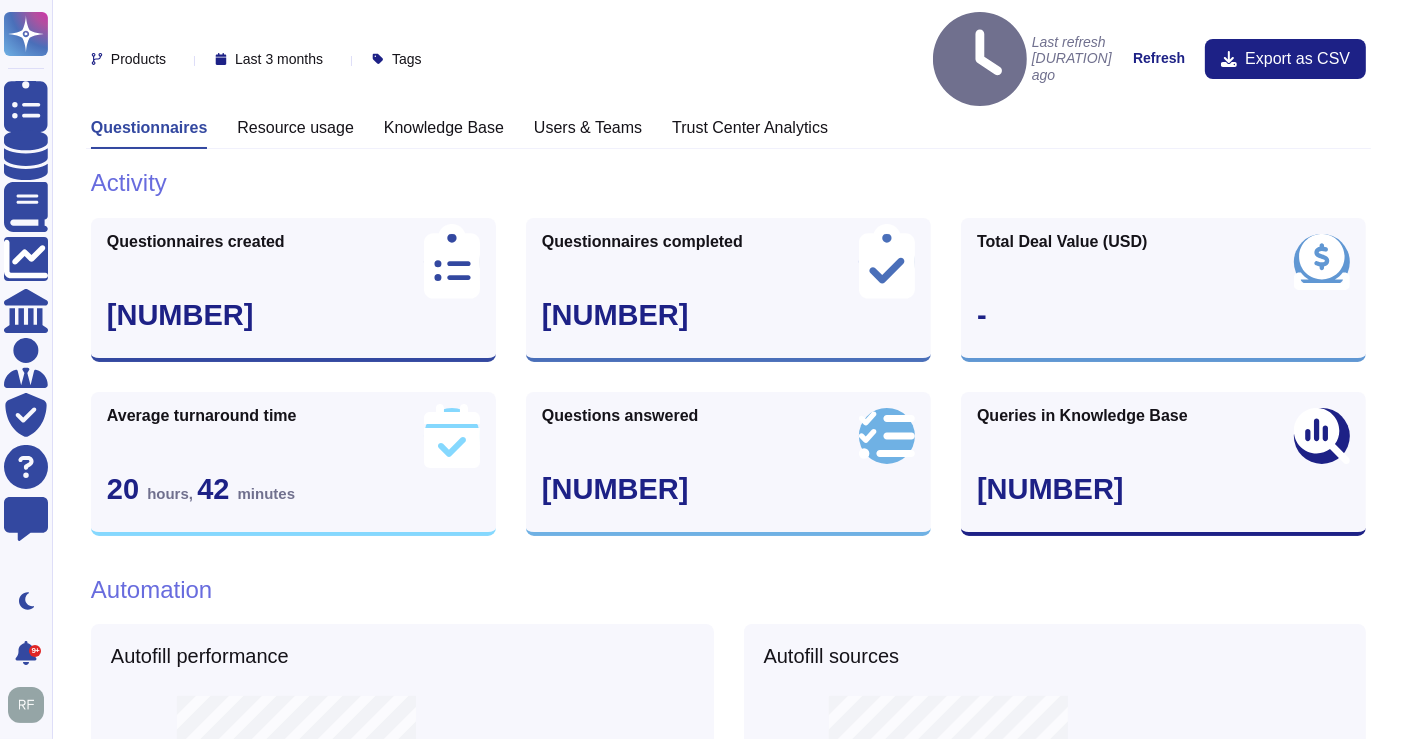 click on "Last 3 months" at bounding box center (279, 59) 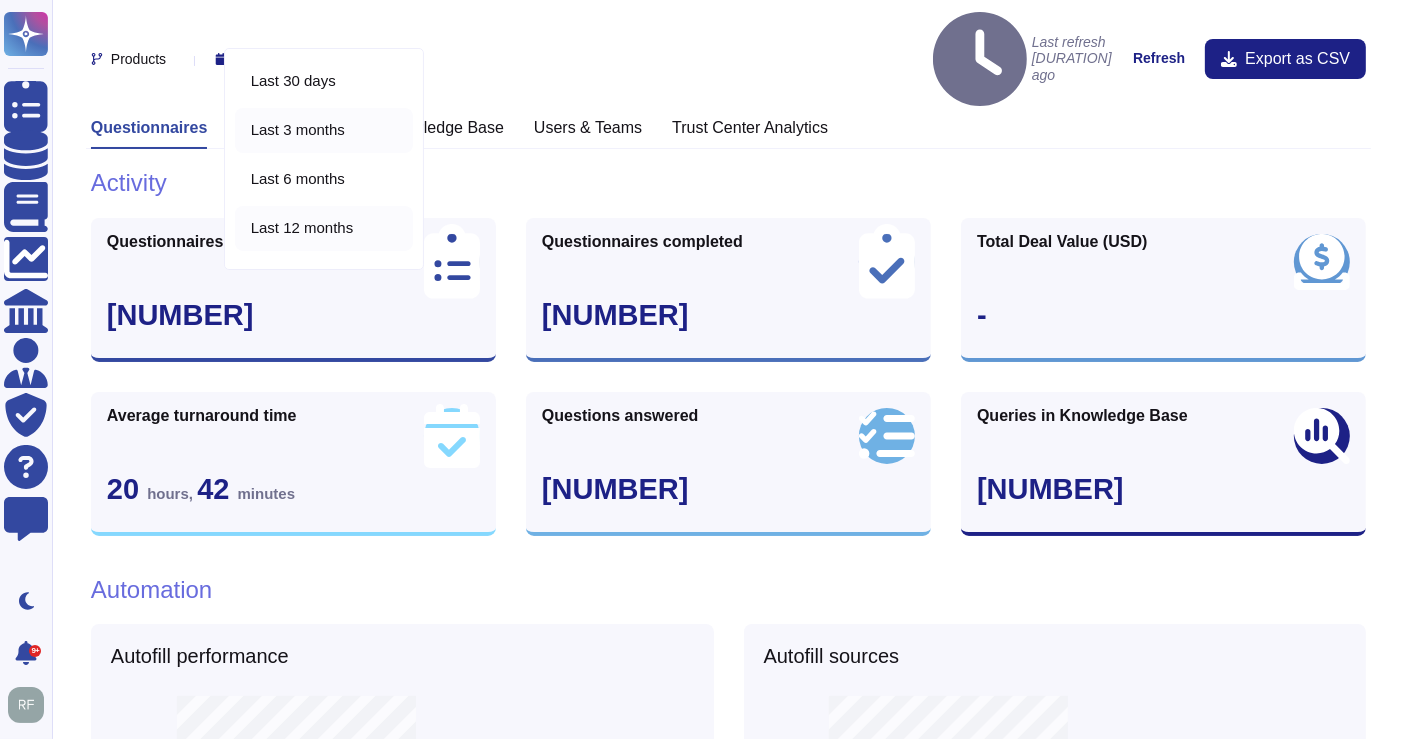 click on "Last 12 months" at bounding box center [302, 228] 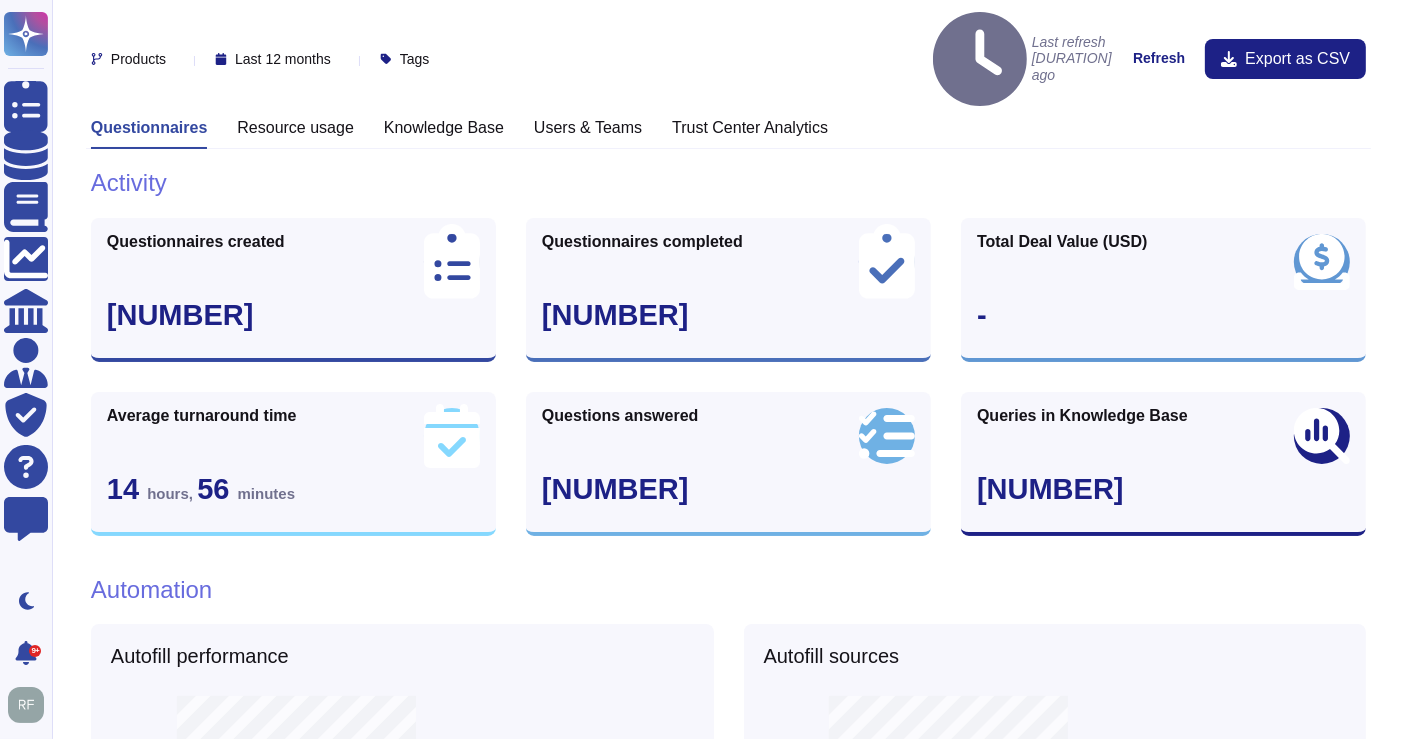 click on "Products" at bounding box center [132, 59] 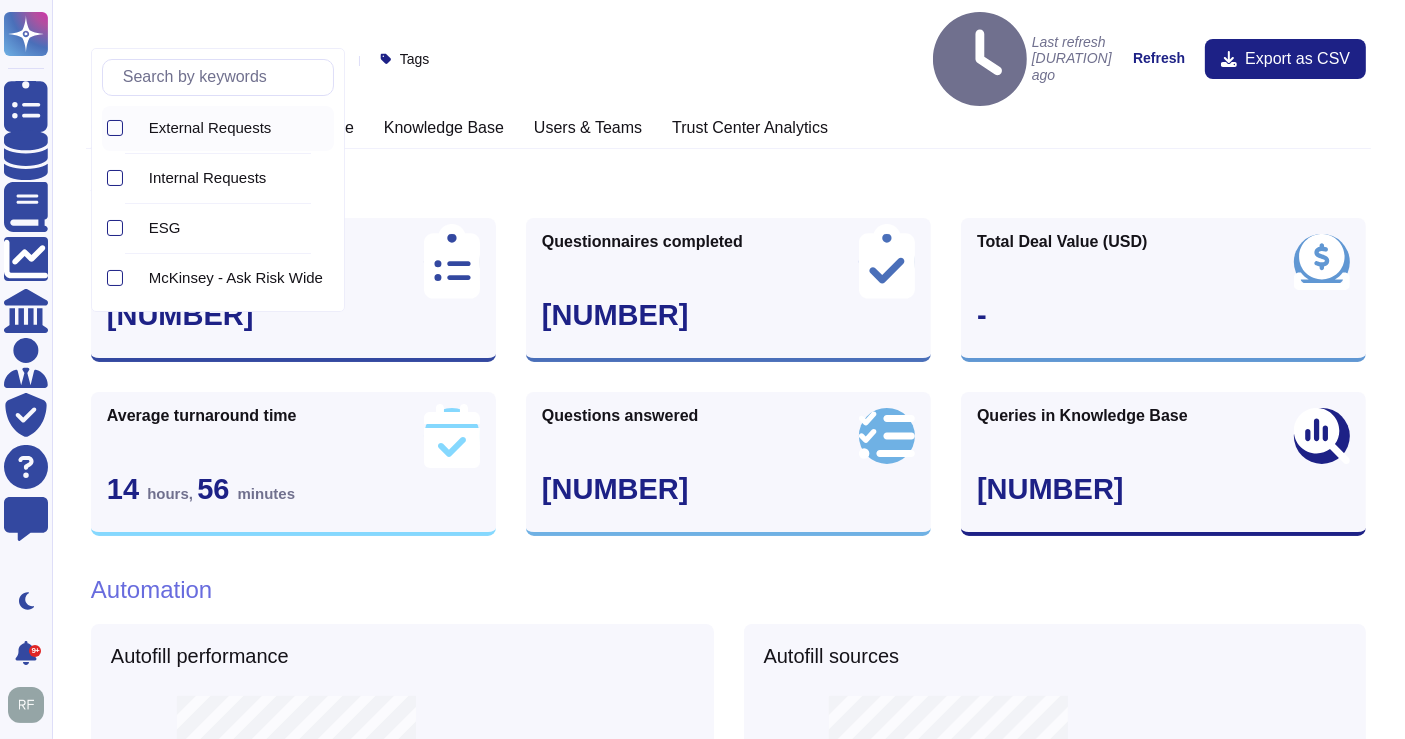 click on "External Requests" at bounding box center (210, 128) 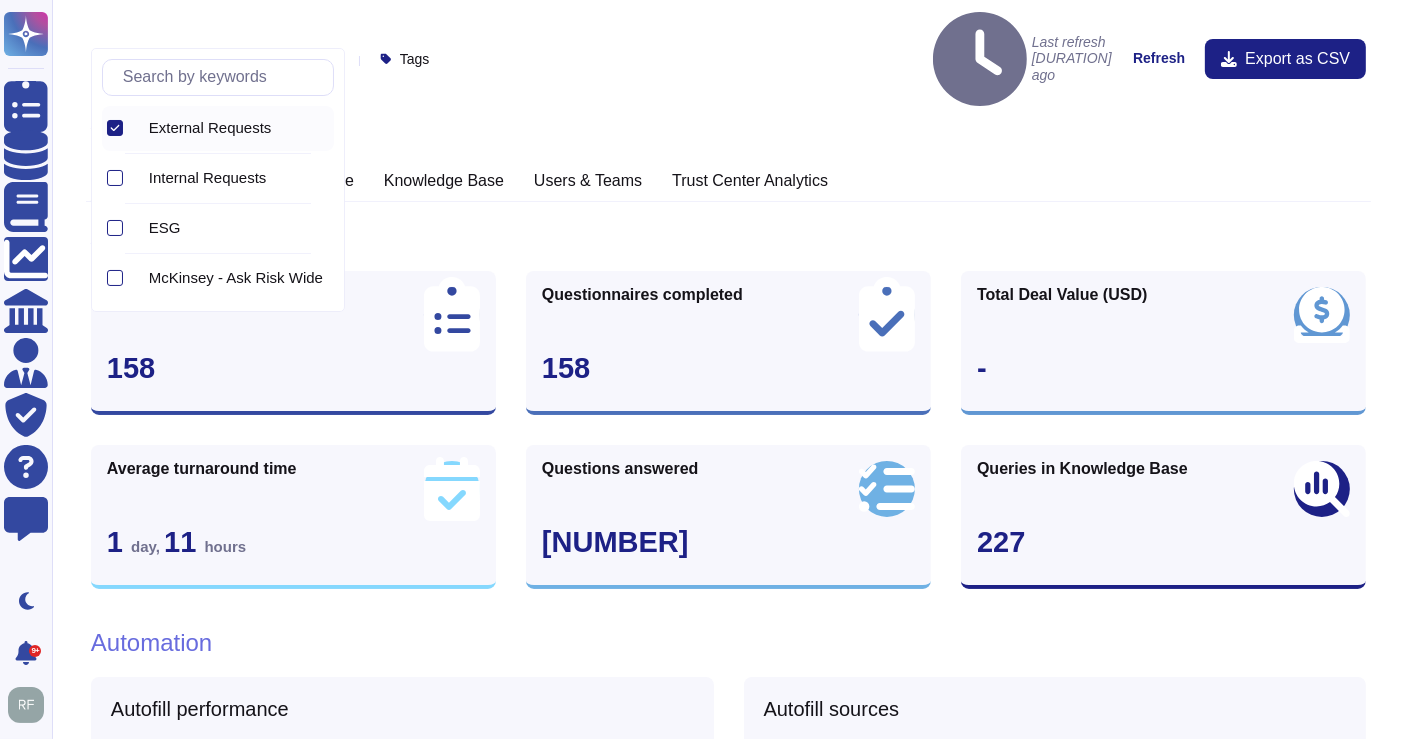 click on "External Requests" at bounding box center [237, 128] 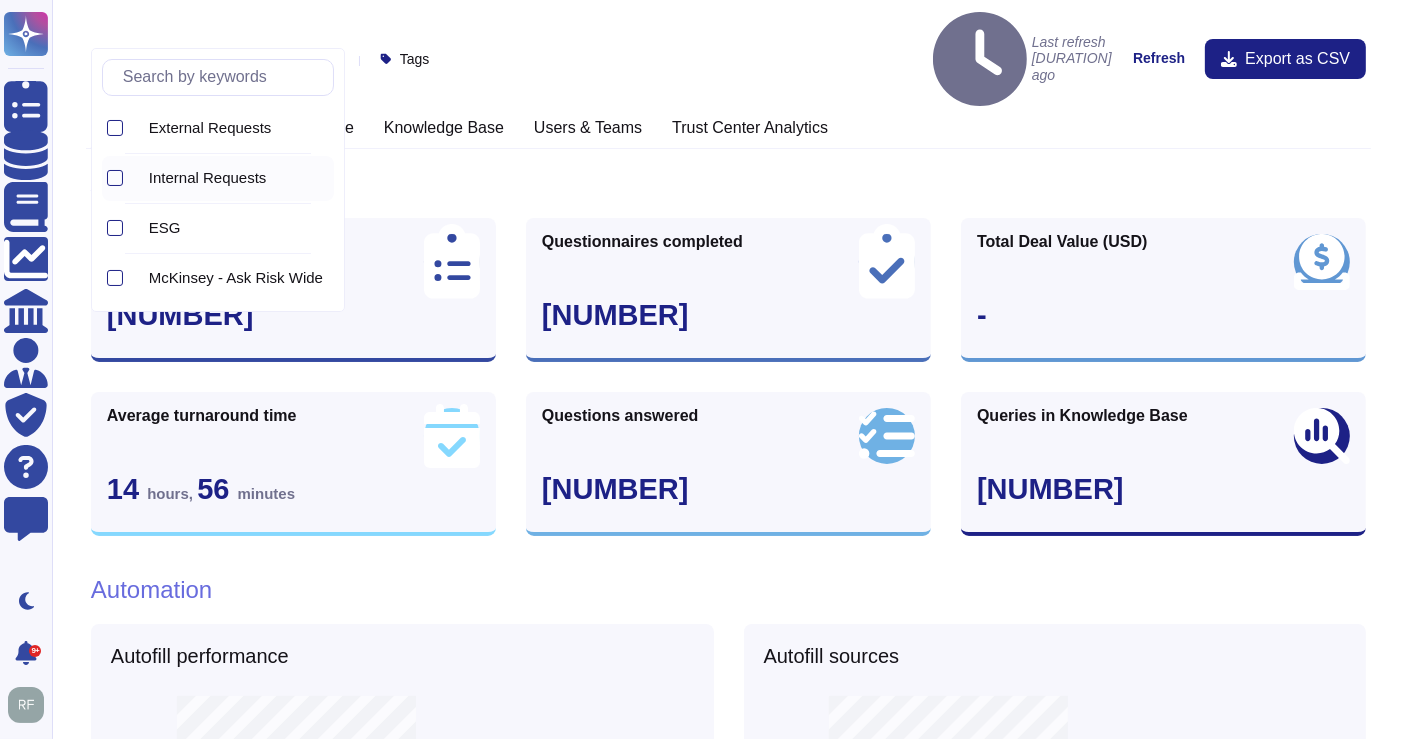 click on "Internal Requests" at bounding box center (208, 178) 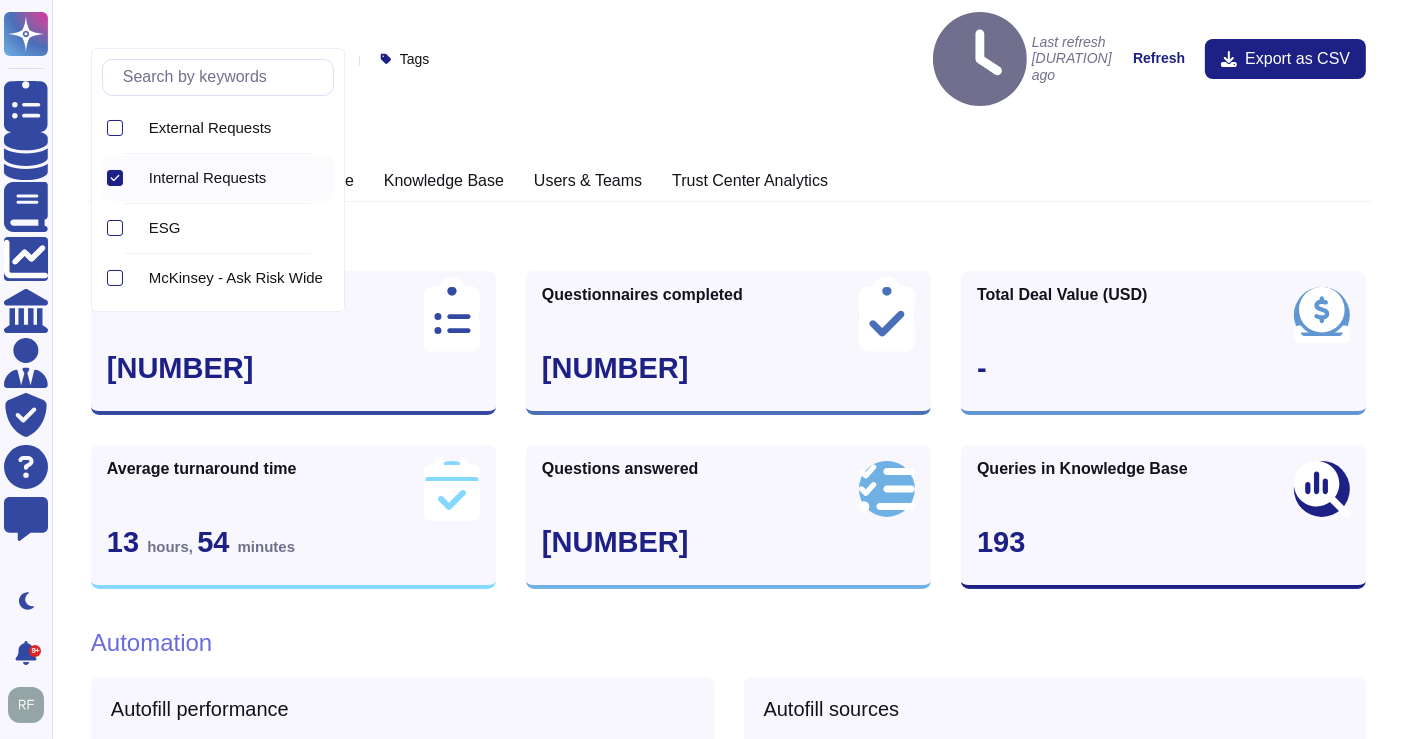 click on "Internal Requests" at bounding box center [208, 178] 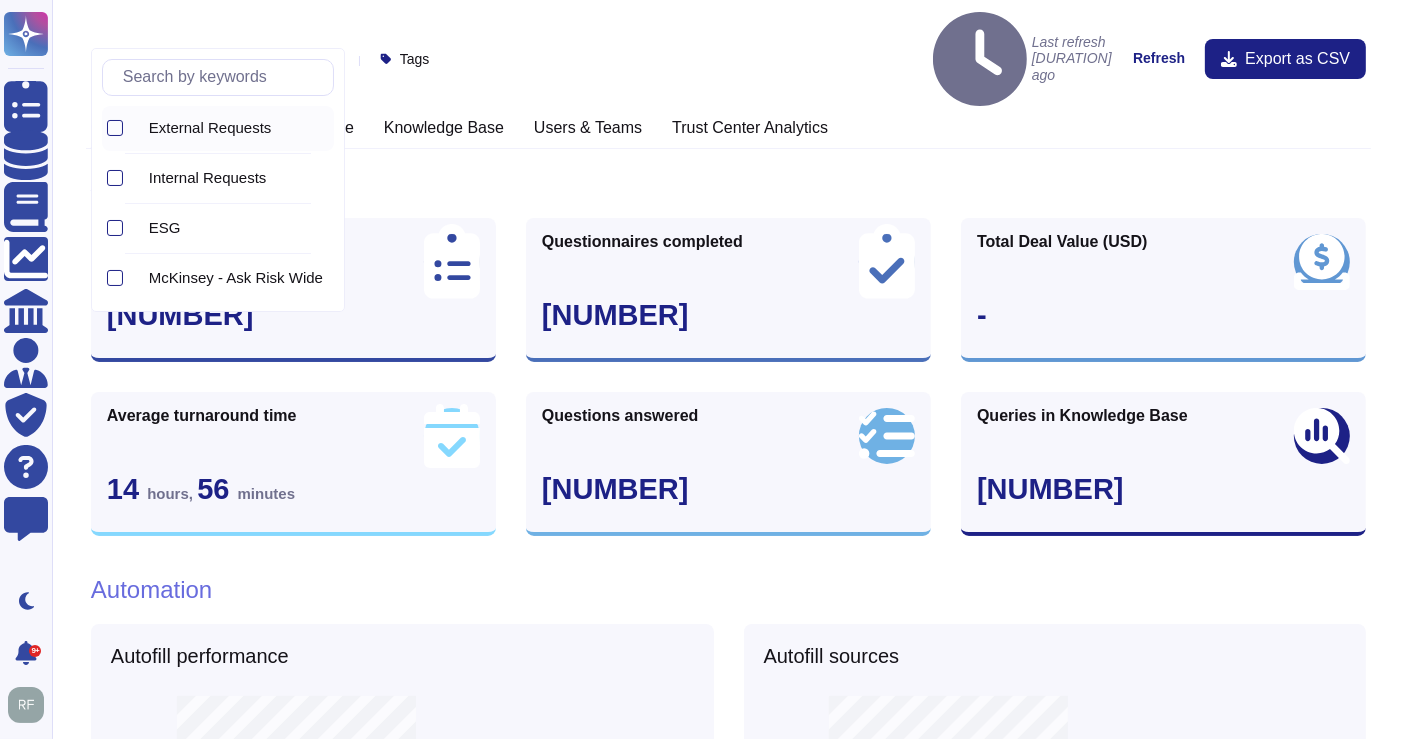 click on "External Requests" at bounding box center (210, 128) 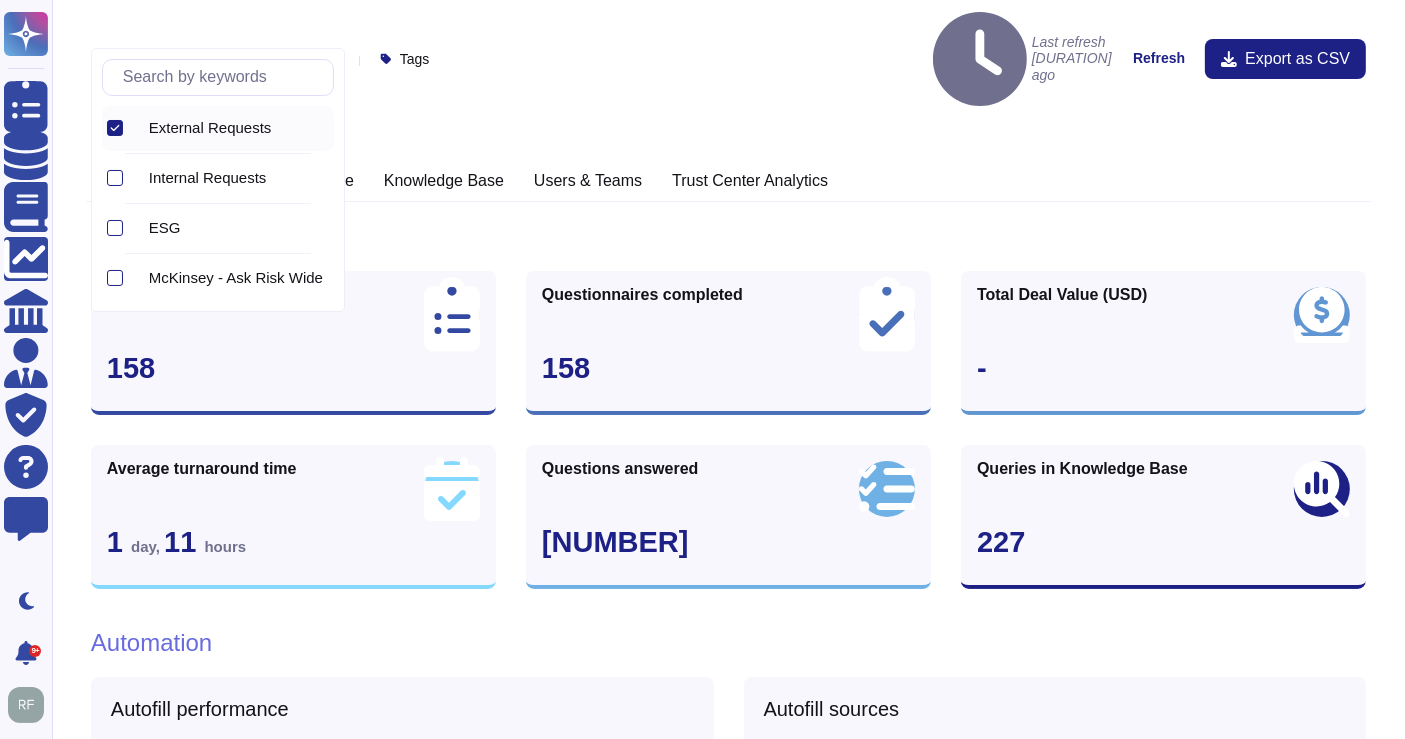 click on "External Requests" at bounding box center [210, 128] 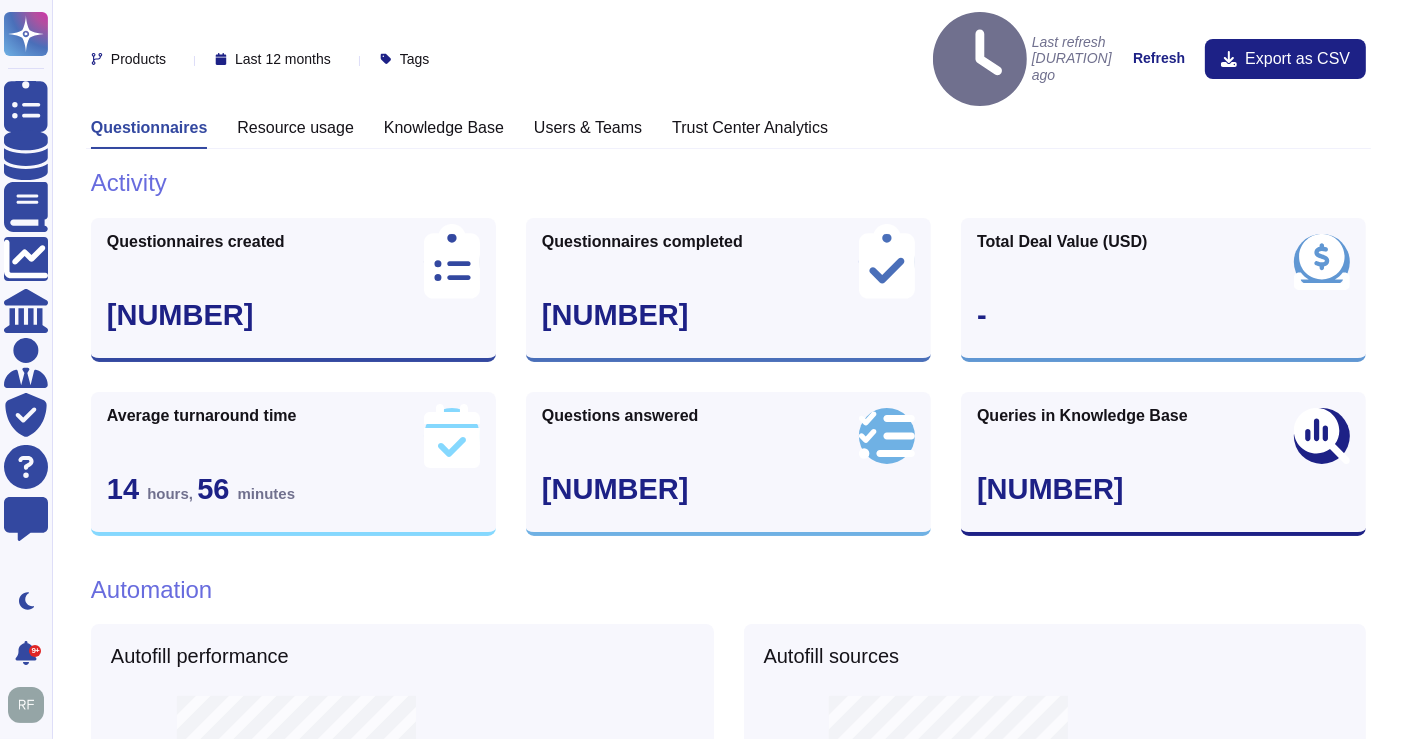 click on "[NUMBER] Questionnaires created [NUMBER] Questionnaires completed [NUMBER] Total Deal Value (USD) - Average turnaround time [NUMBER] hours , [NUMBER] minutes Questions answered [NUMBER] Queries in Knowledge Base [NUMBER] Automation Autofill performance [NUMBER] % Autofill Existing resources Custom response Autofill sources Auto-filled questions [NUMBER] Generative AI Questionnaires Templates Documents Standard Questionnaires Questionnaires Questionnaire completed Average turnaround time Questionnaires statistics Name Client No. of Questions Status Turnaround / Pending Time Users involved Deal value [NUMBER] - Assistance Required: Fake Invoice Reports via McKinsey [COUNTRY] Contact Us Form N/A [NUMBER] Completed [DURATION] - [NUMBER] - Consulting to external company Ask risk - Internal [NUMBER] Pending [DURATION] - Ask risk - Internal [NUMBER] Completed [DURATION] - Ask risk - Internal [NUMBER]" at bounding box center [728, 1264] 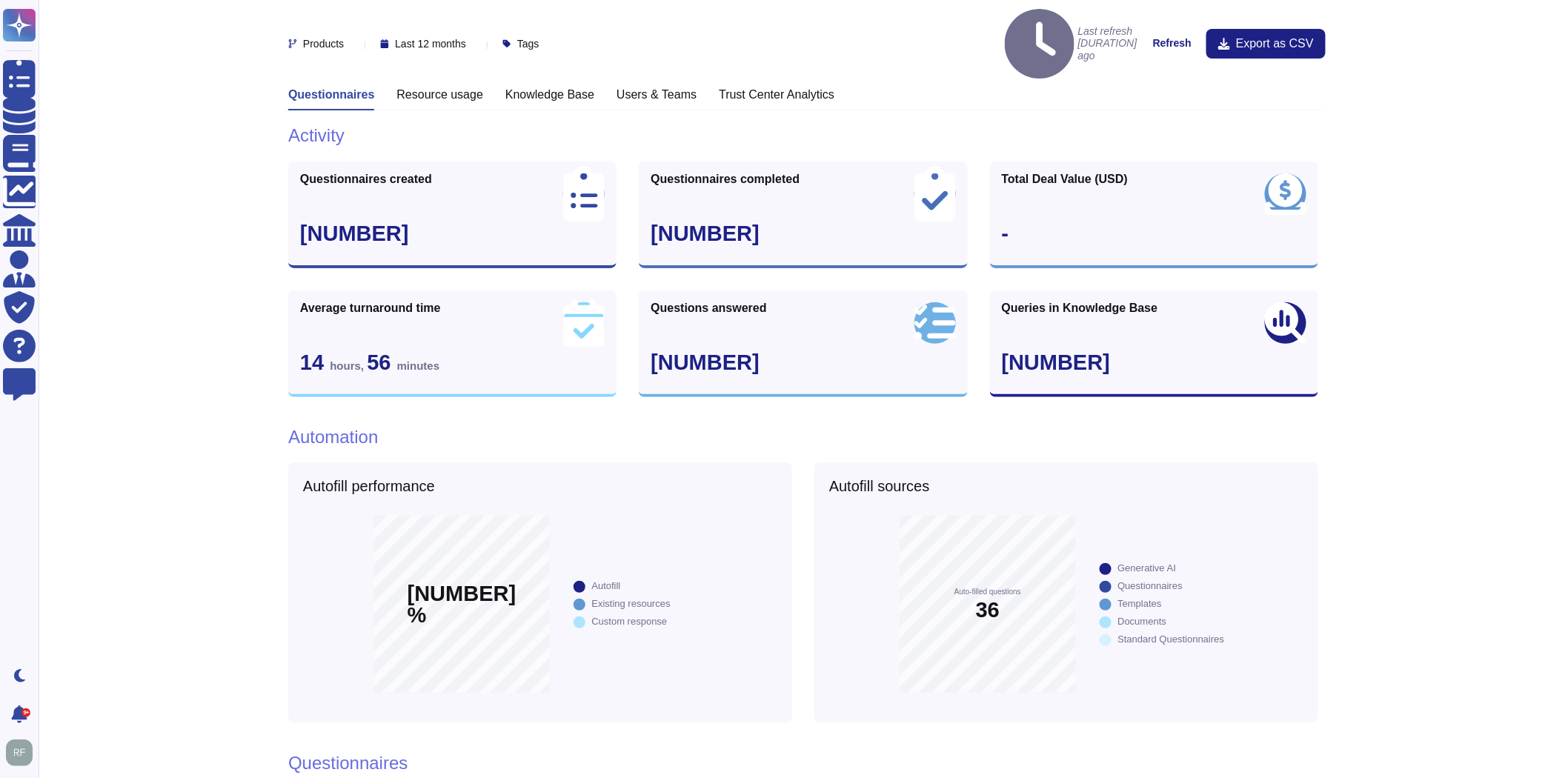 click on "Last 12 months" at bounding box center (431, 44) 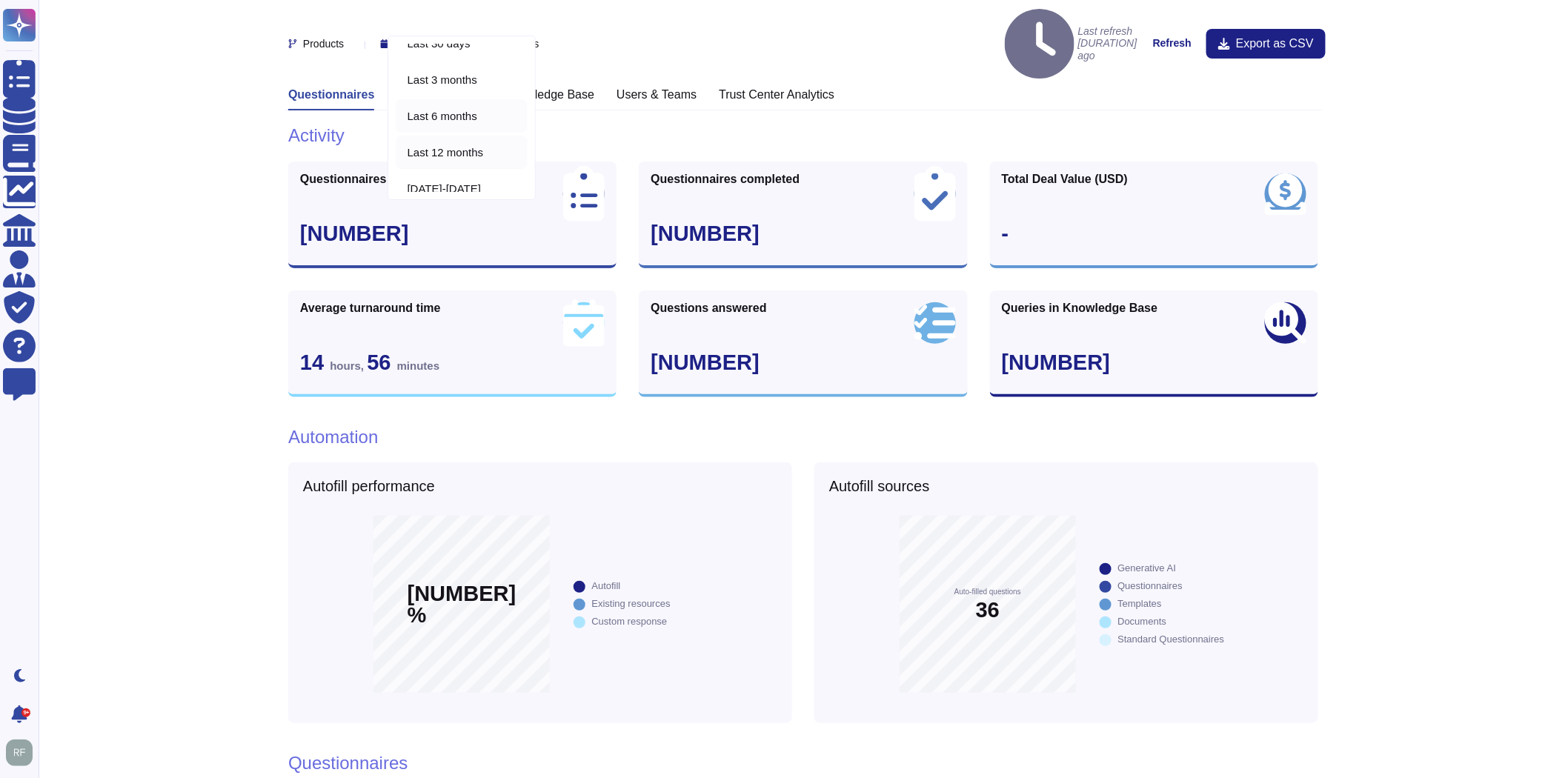 scroll, scrollTop: 30, scrollLeft: 0, axis: vertical 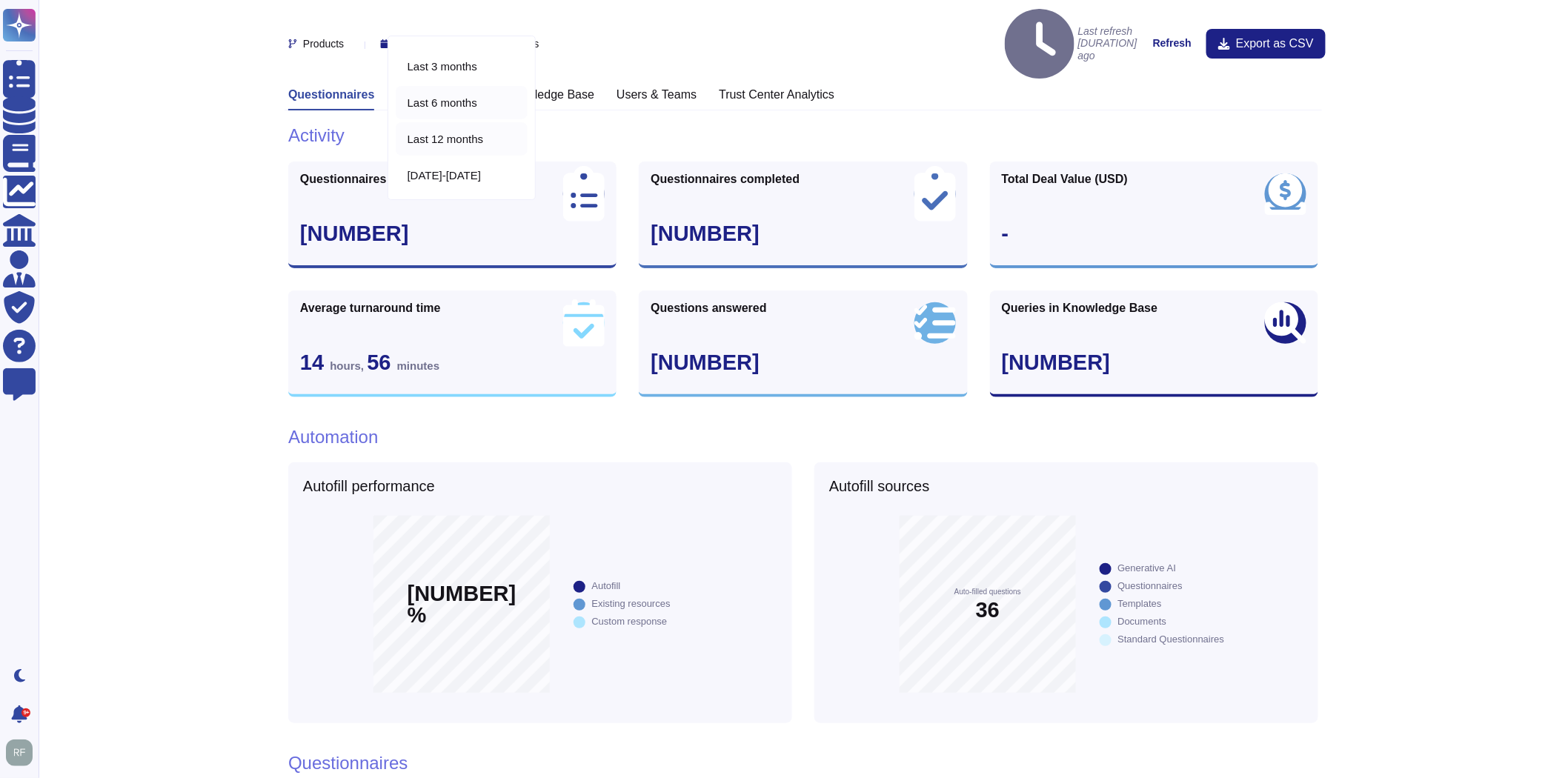 click on "Last 6 months" at bounding box center [442, 103] 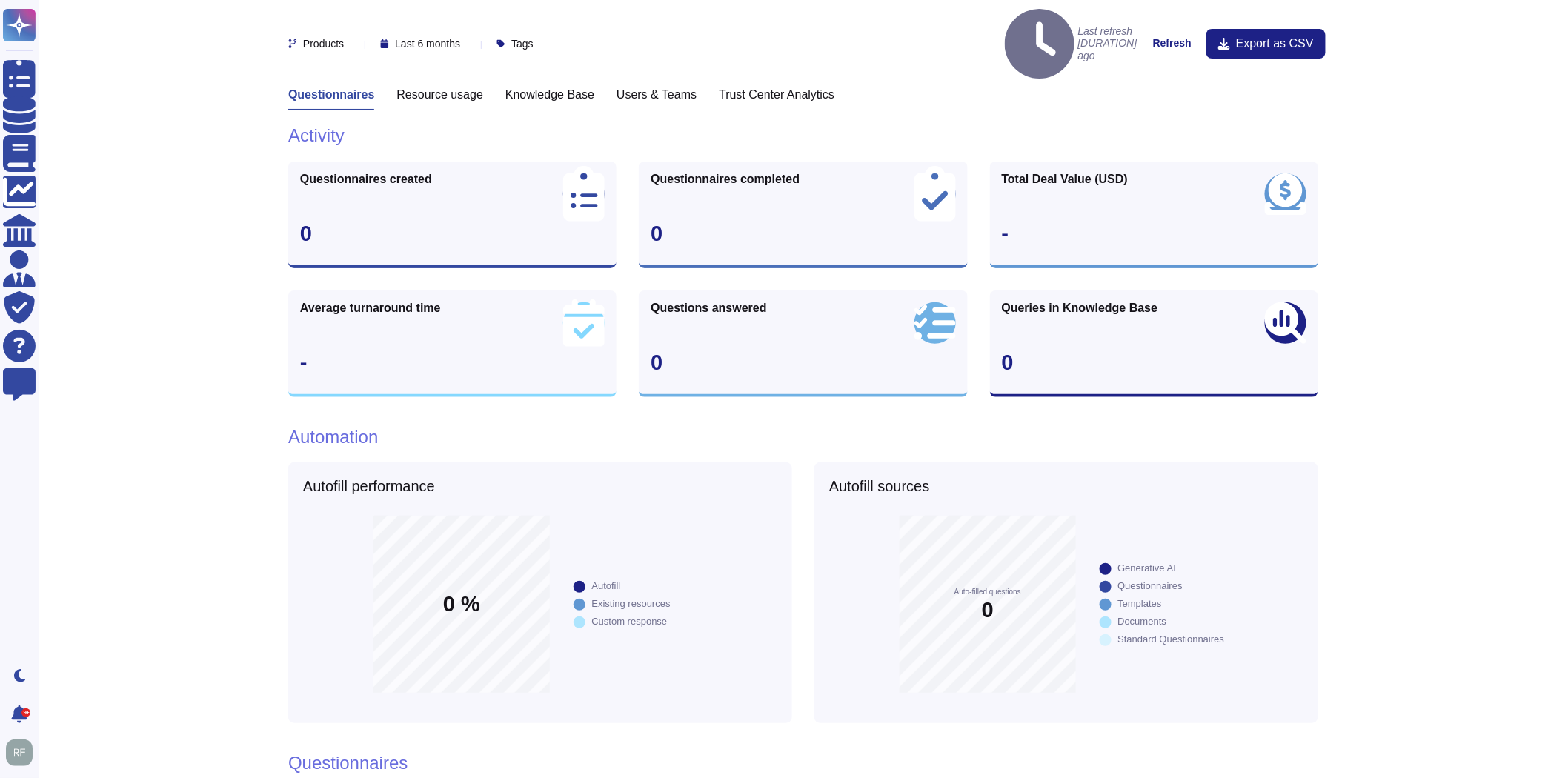 click on "Last 6 months" at bounding box center [428, 44] 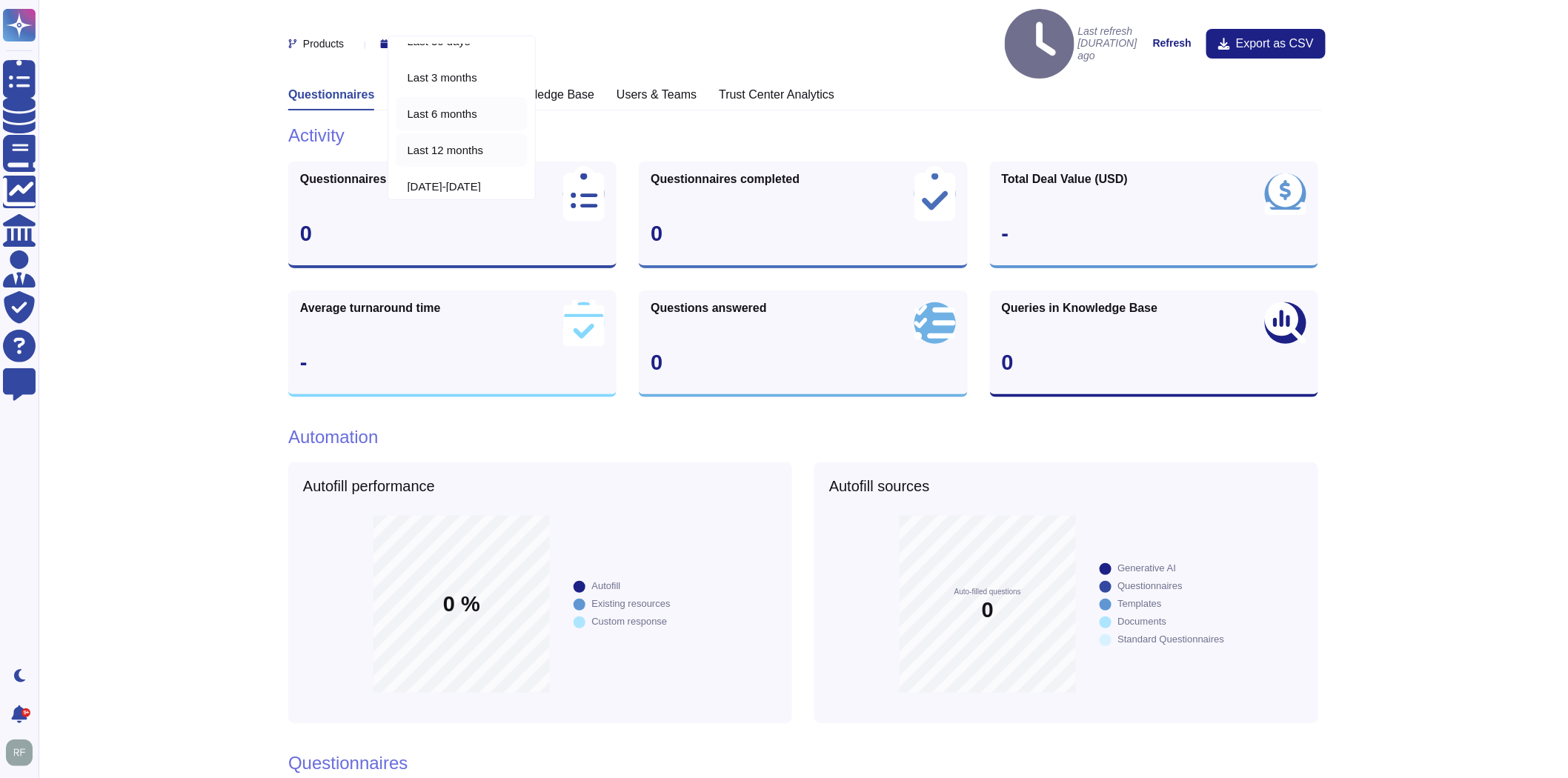scroll, scrollTop: 30, scrollLeft: 0, axis: vertical 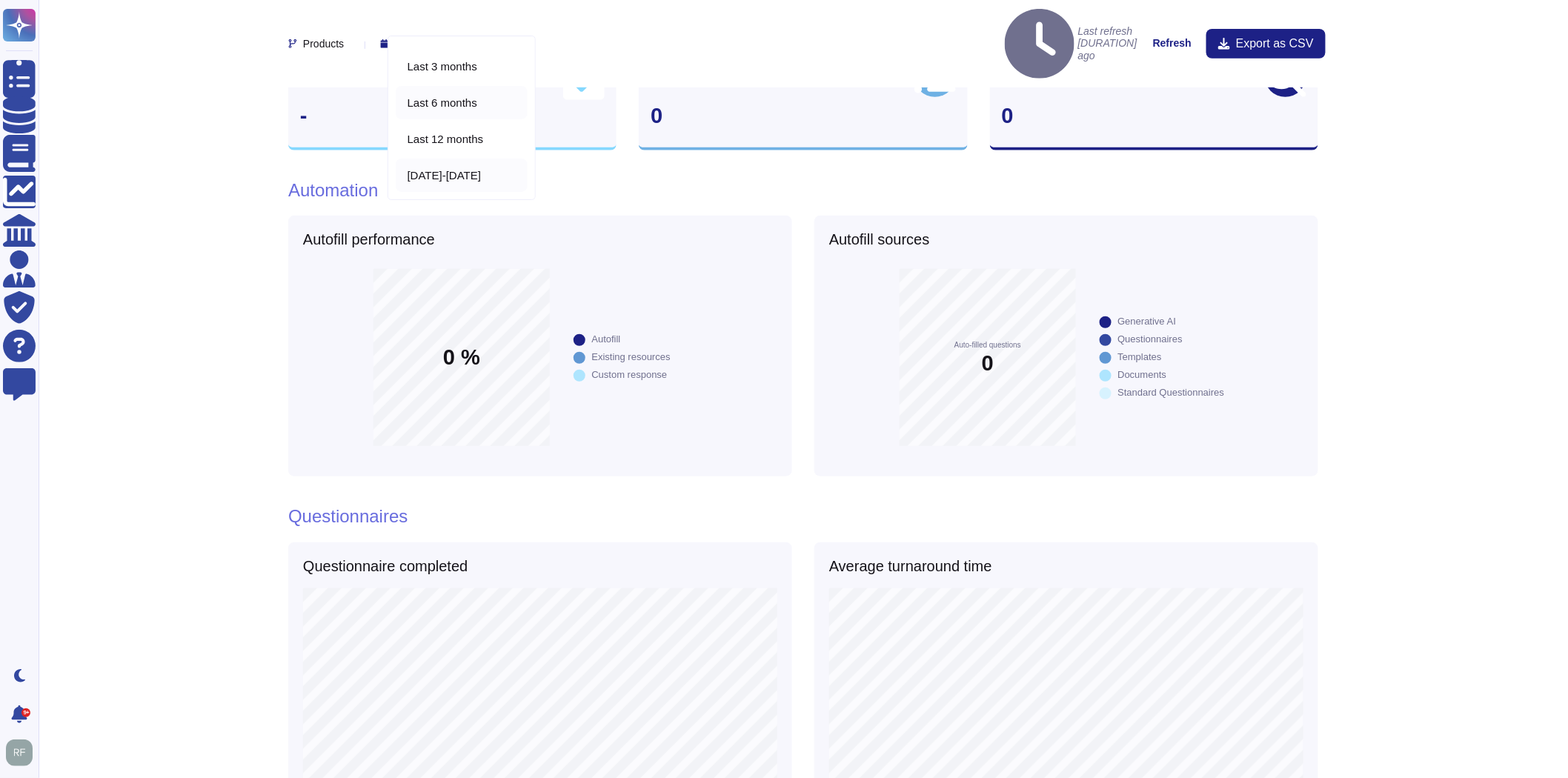 click 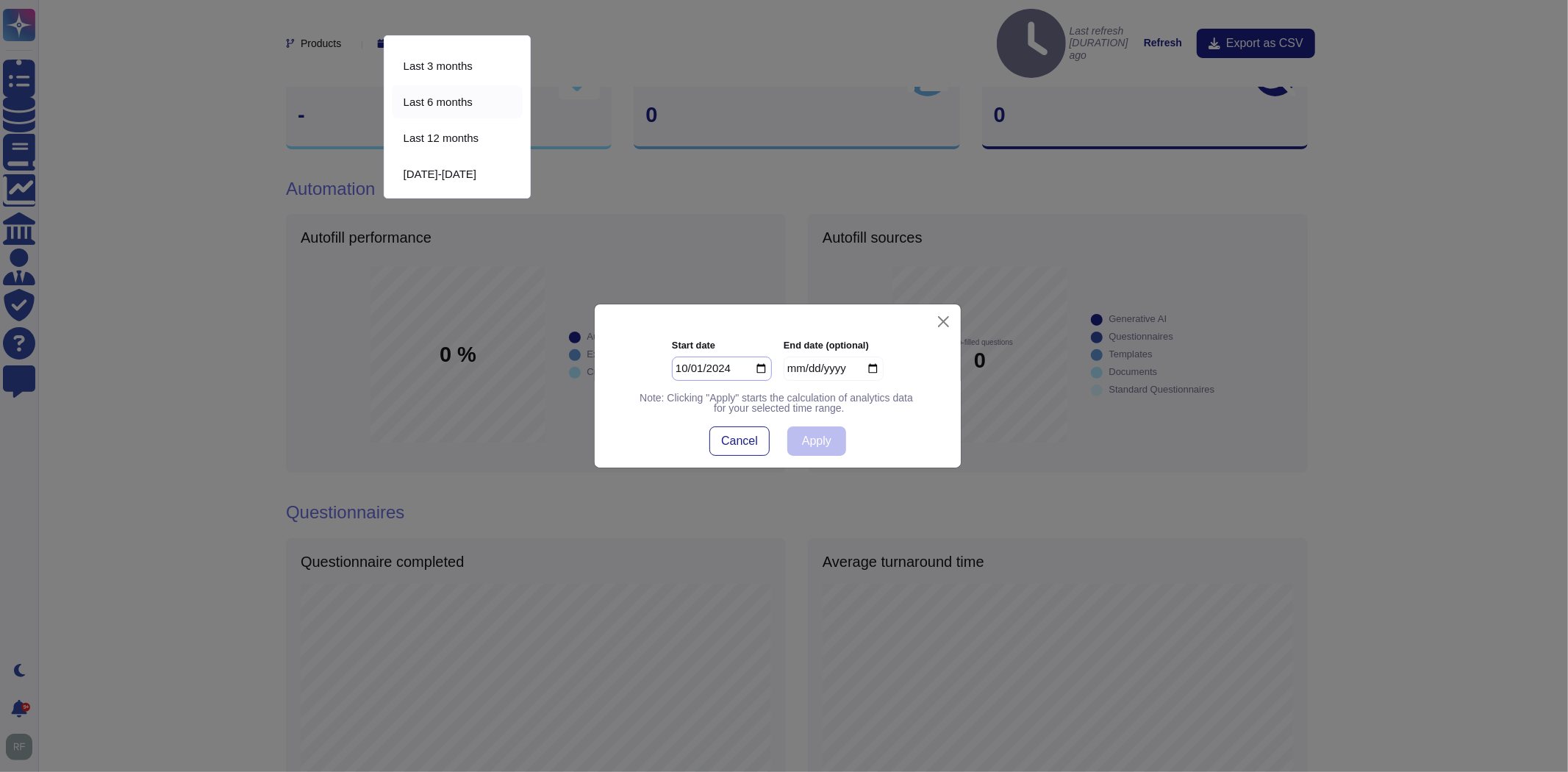 click on "2024-10-01" at bounding box center [722, 368] 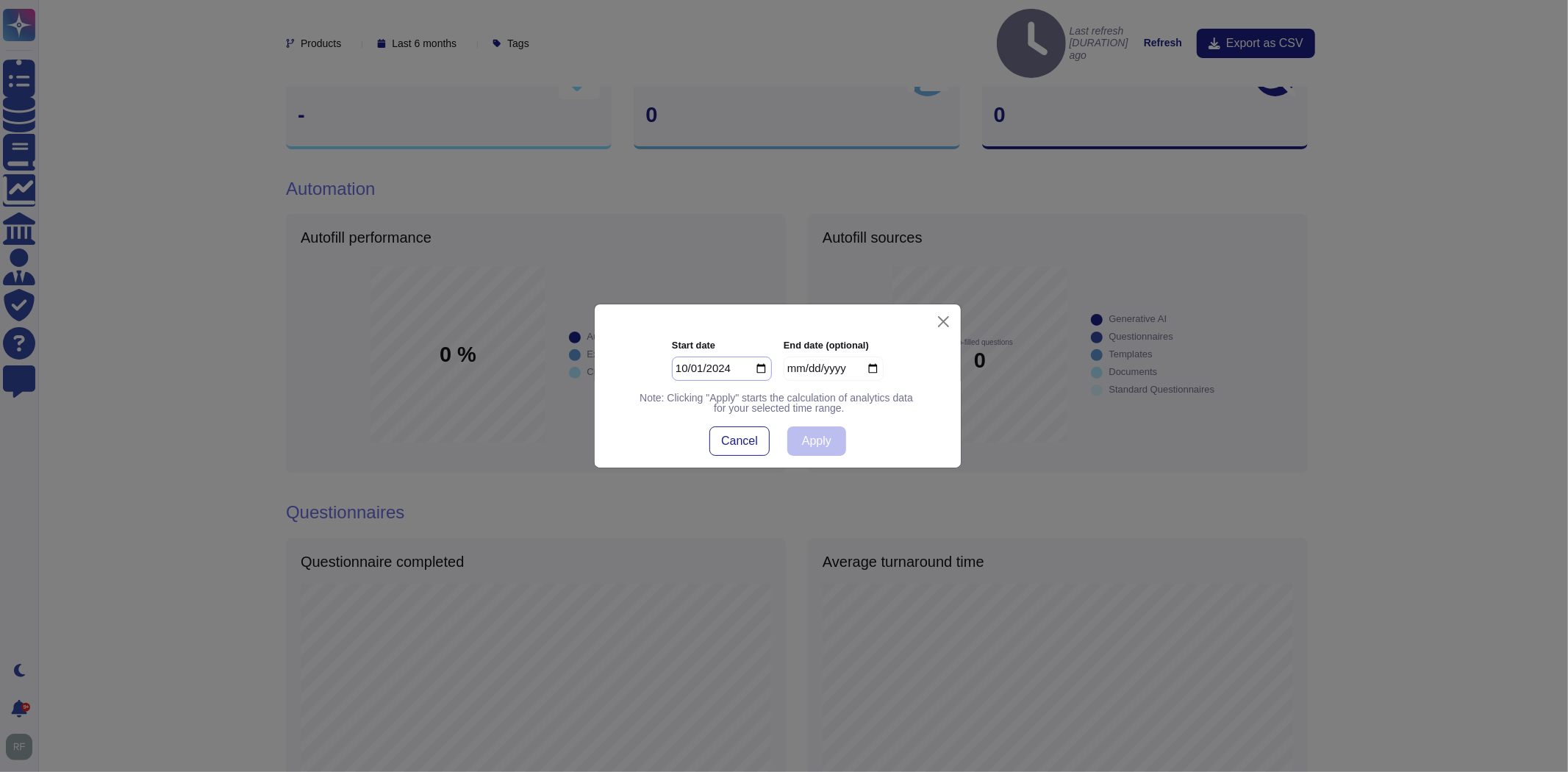 click on "2024-10-01" at bounding box center [722, 368] 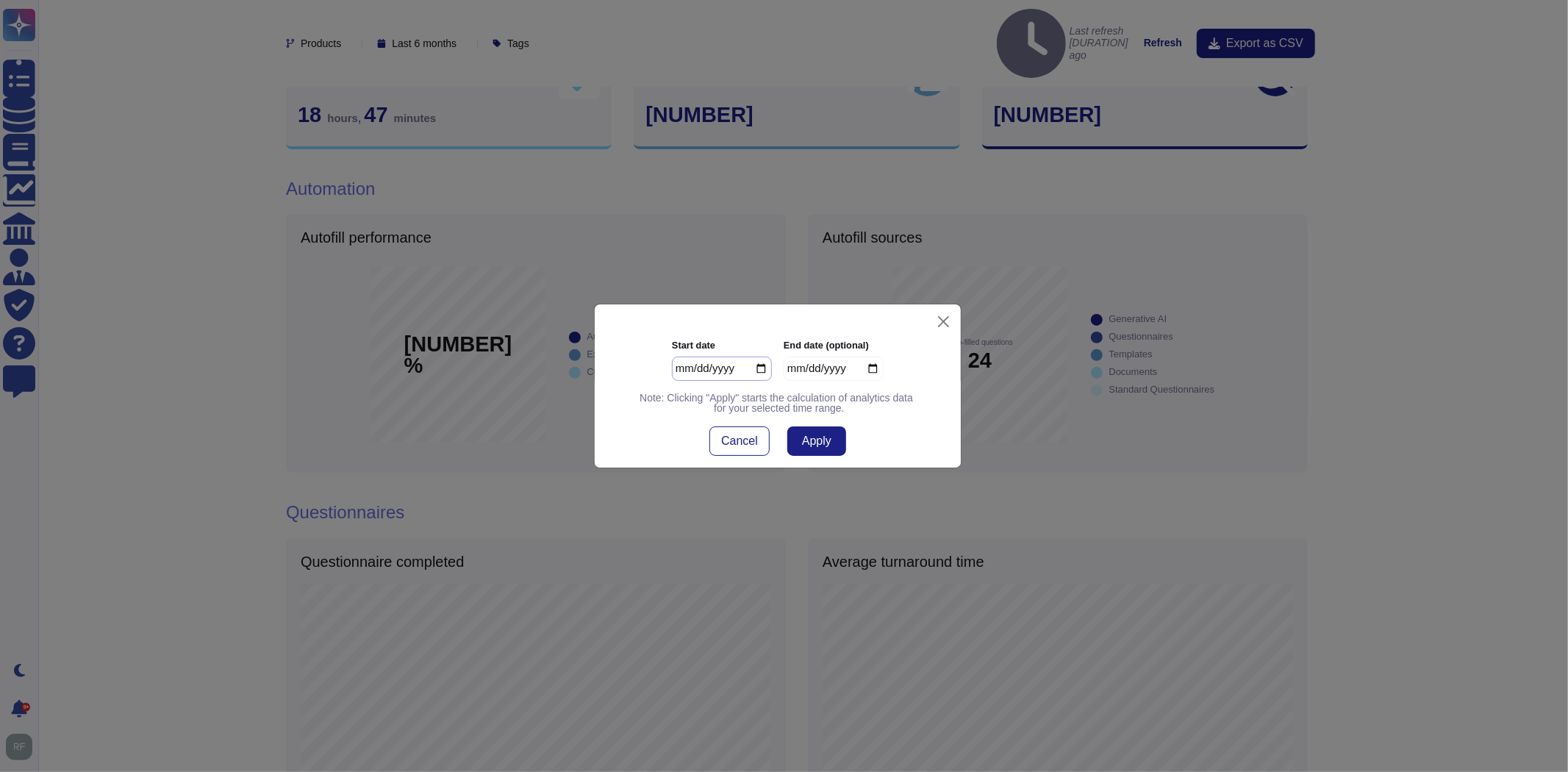 type on "[DATE]" 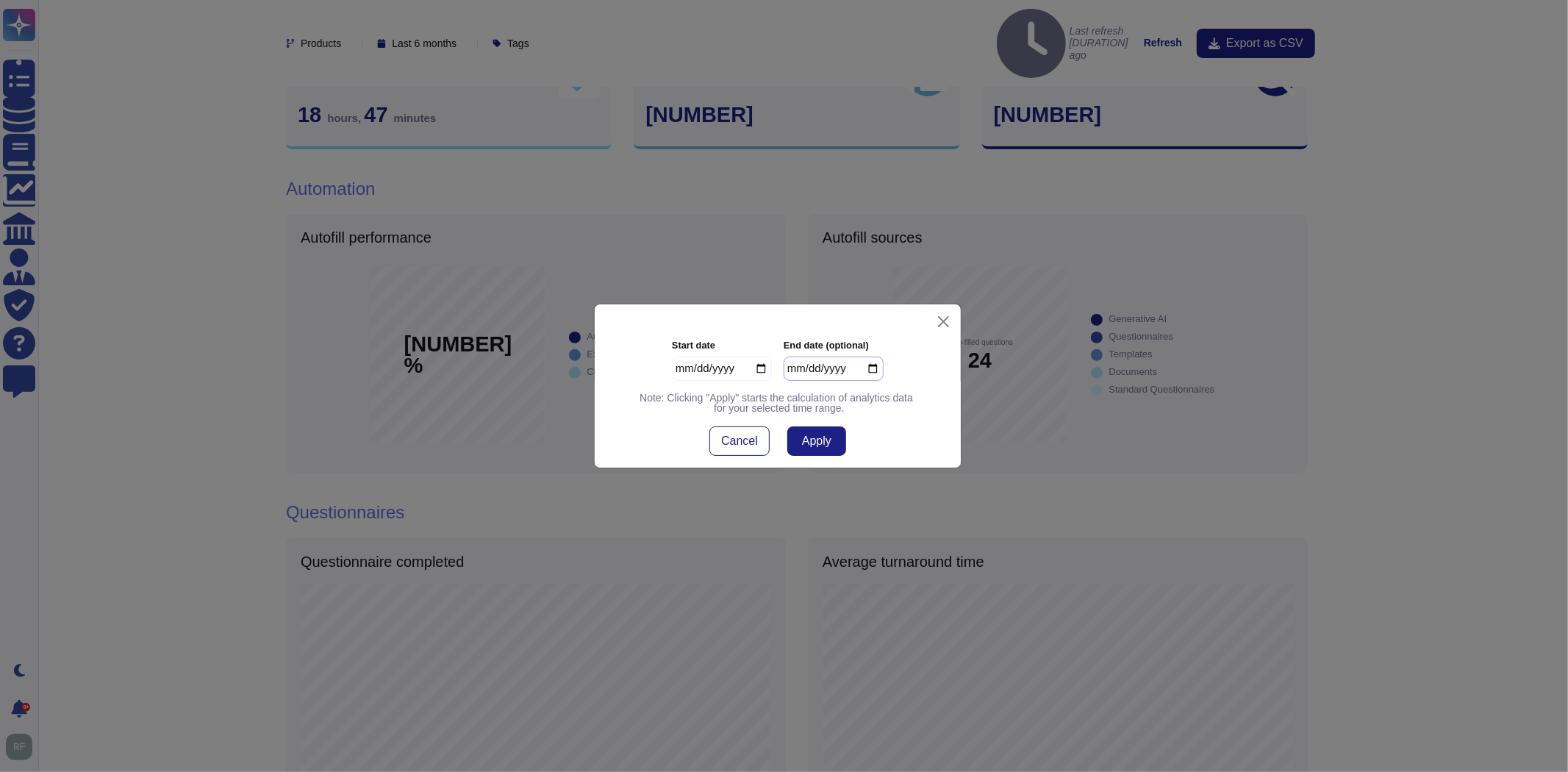 click on "[DATE]" at bounding box center [834, 368] 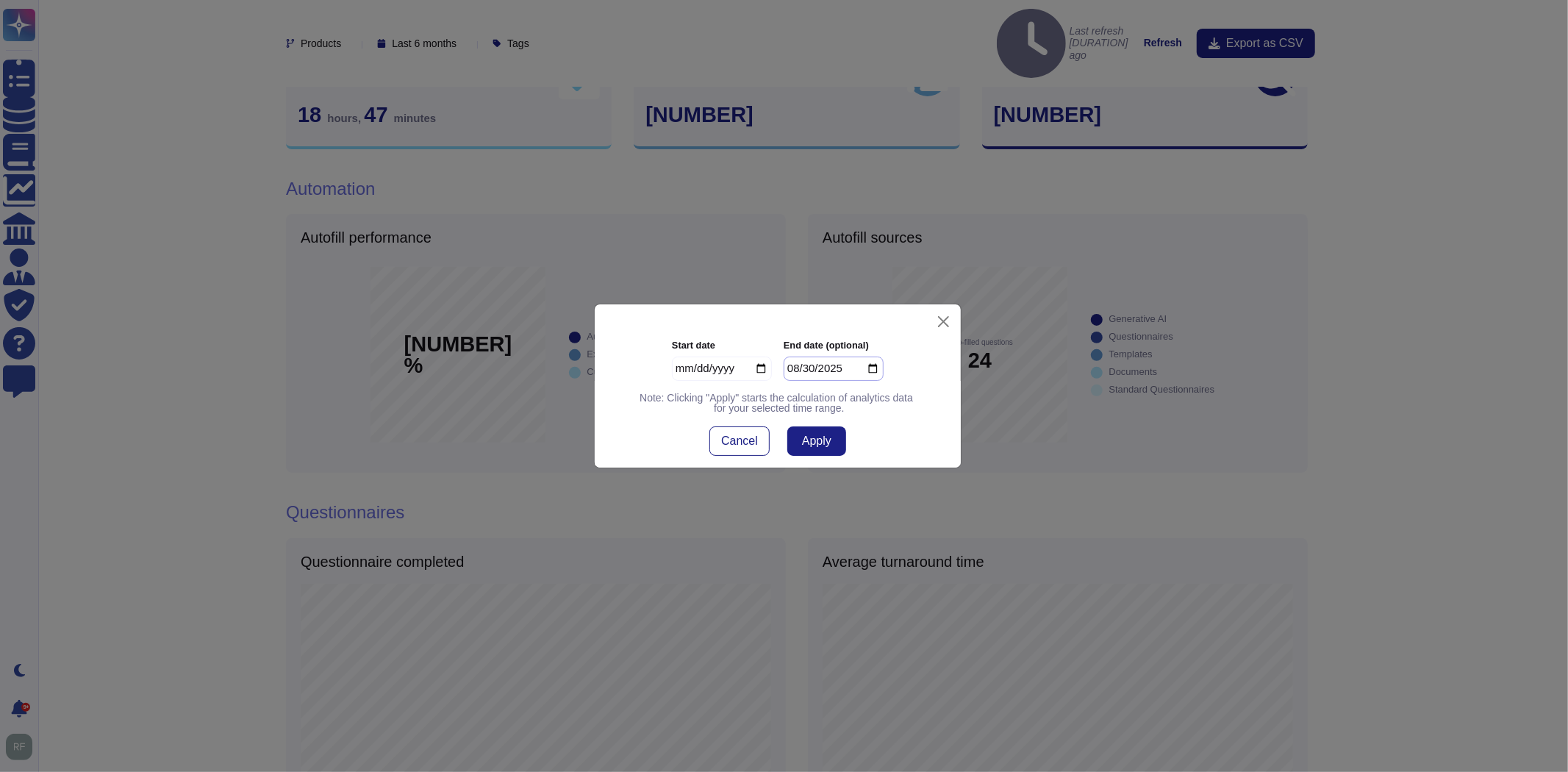 type on "2025-08-05" 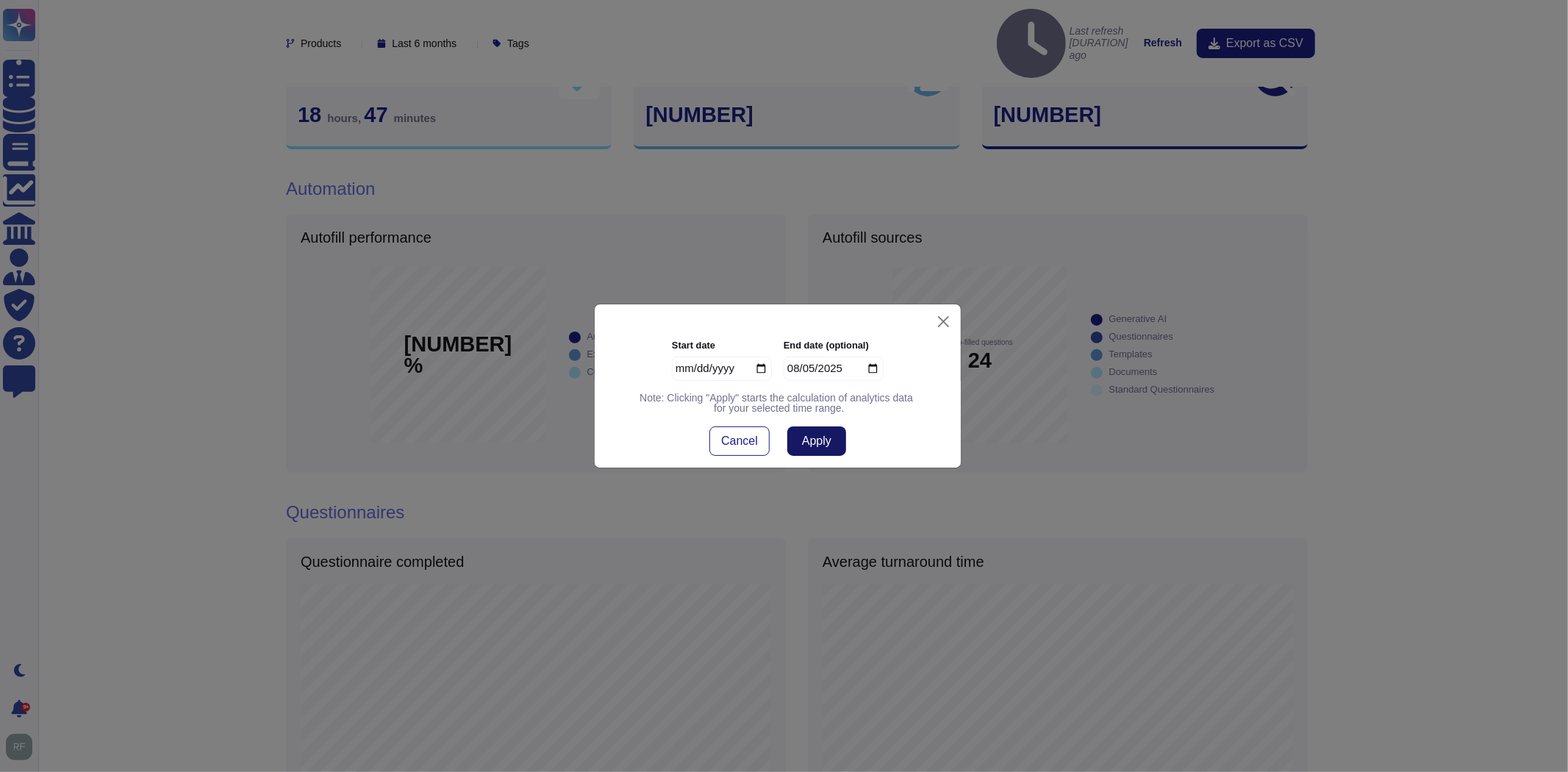 click on "Apply" at bounding box center (817, 441) 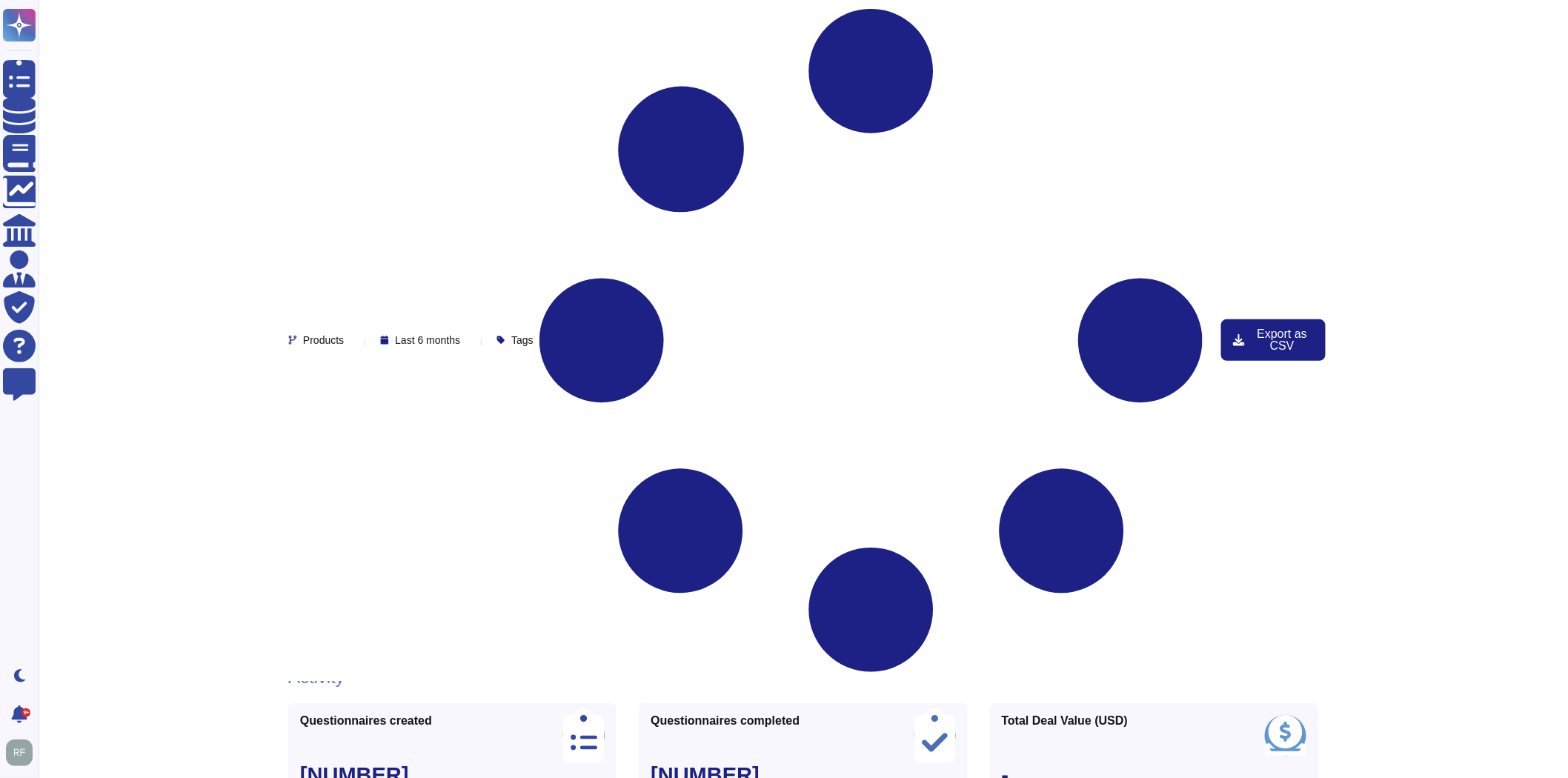 scroll, scrollTop: 0, scrollLeft: 0, axis: both 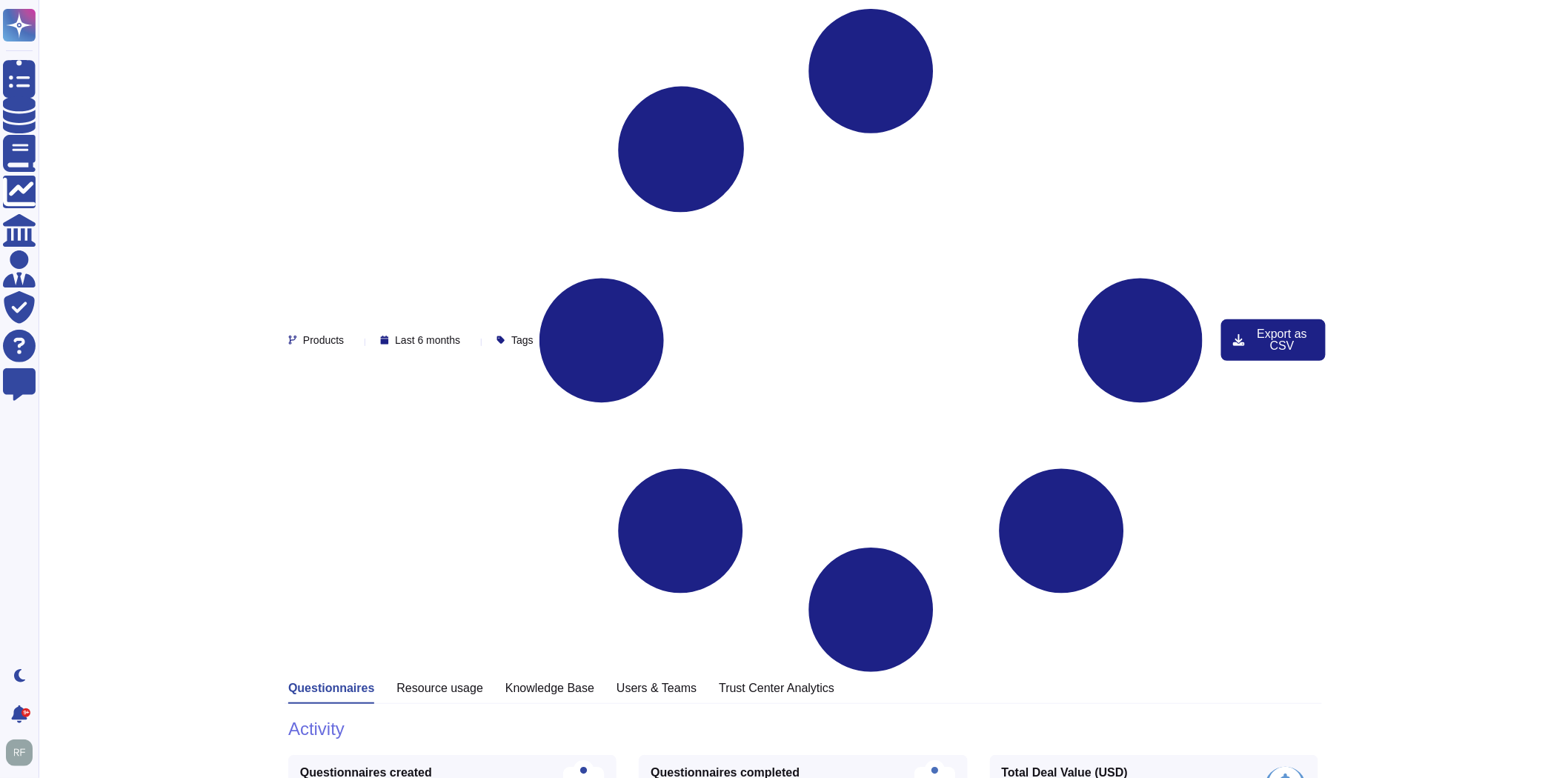 click on "Products" at bounding box center (323, 340) 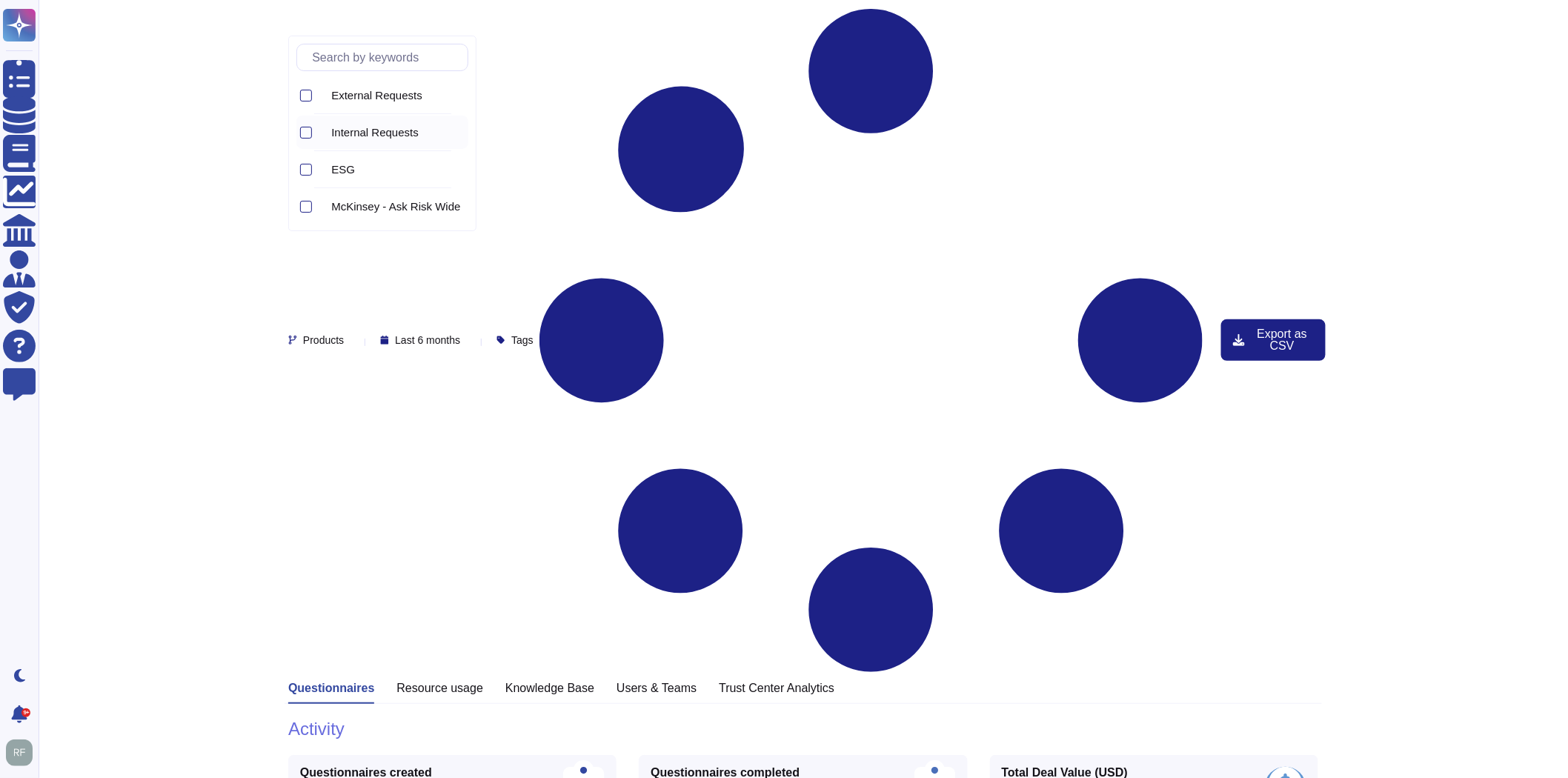 click on "Internal Requests" at bounding box center [375, 133] 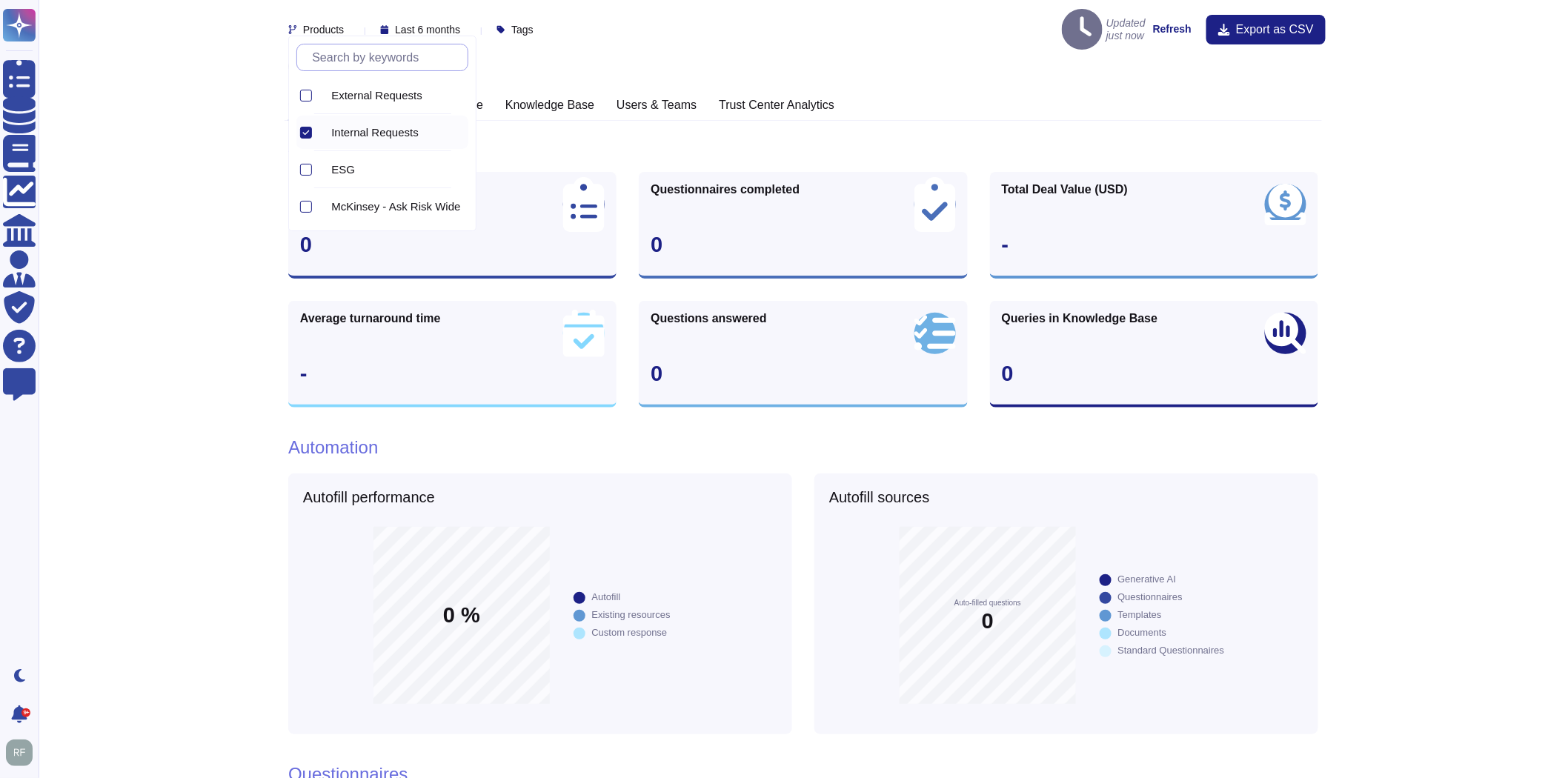 click 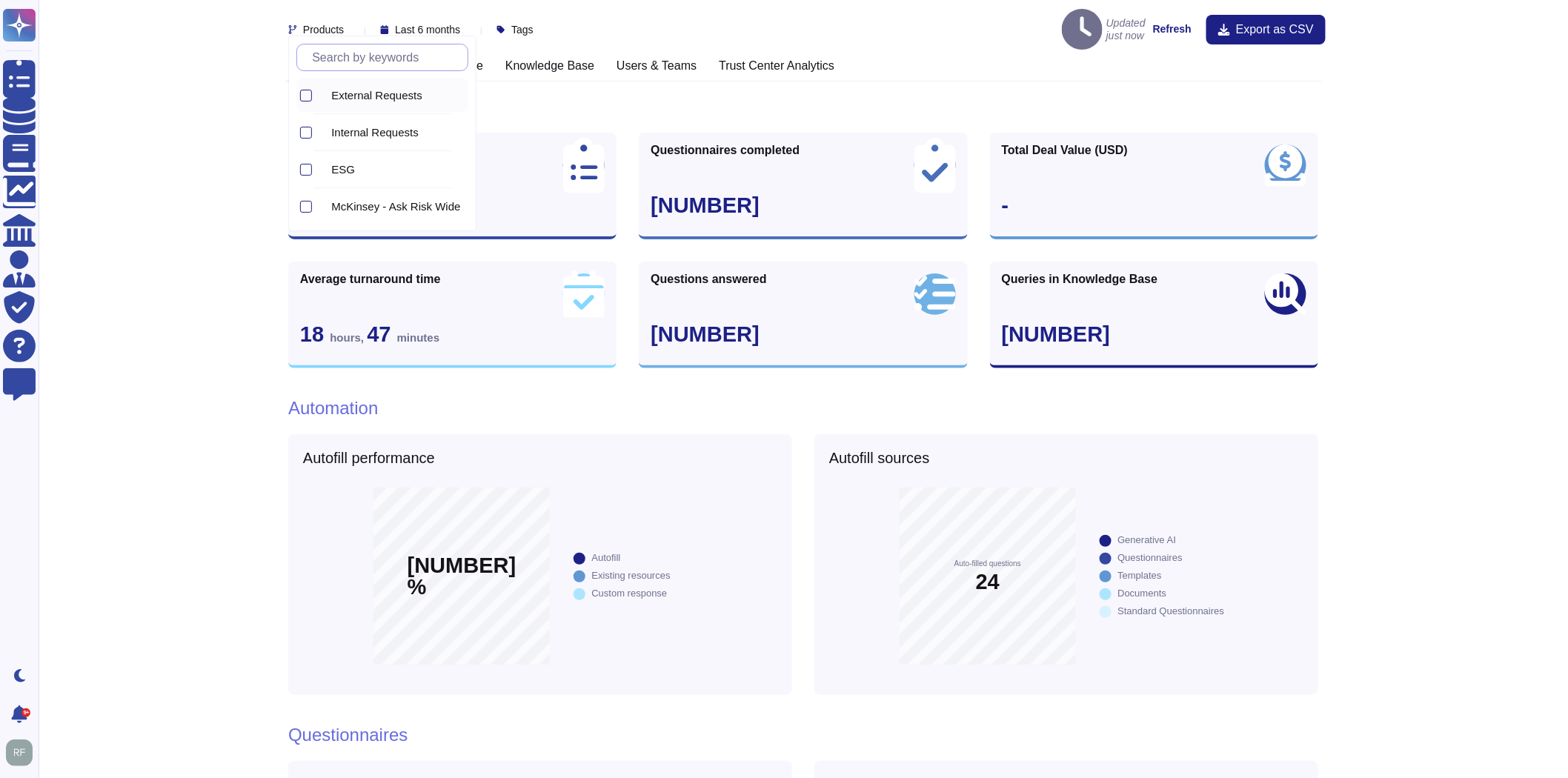 click on "External Requests" at bounding box center [376, 96] 